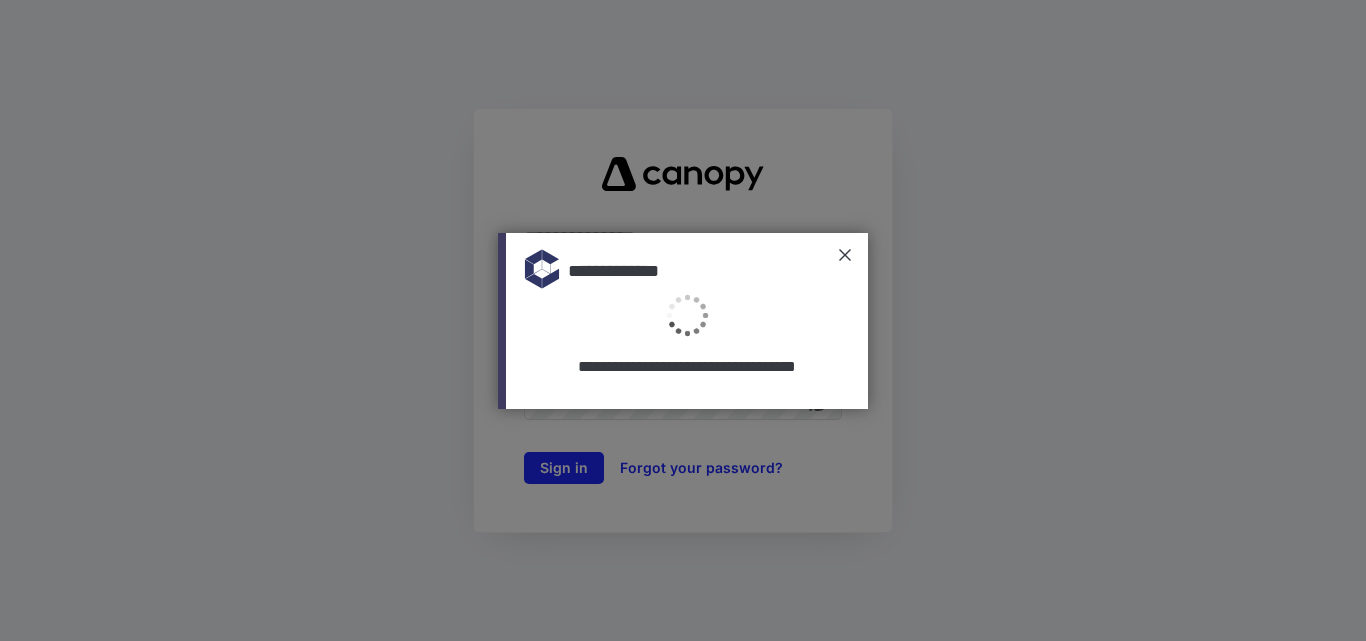 scroll, scrollTop: 0, scrollLeft: 0, axis: both 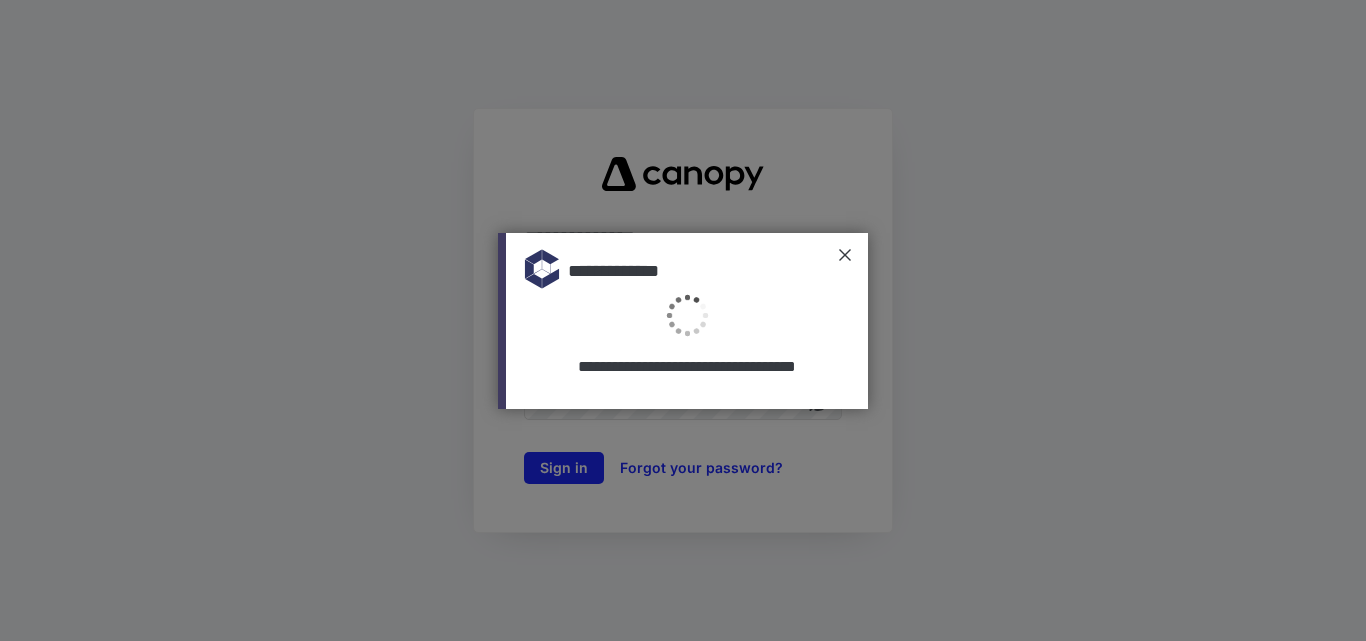 type on "**********" 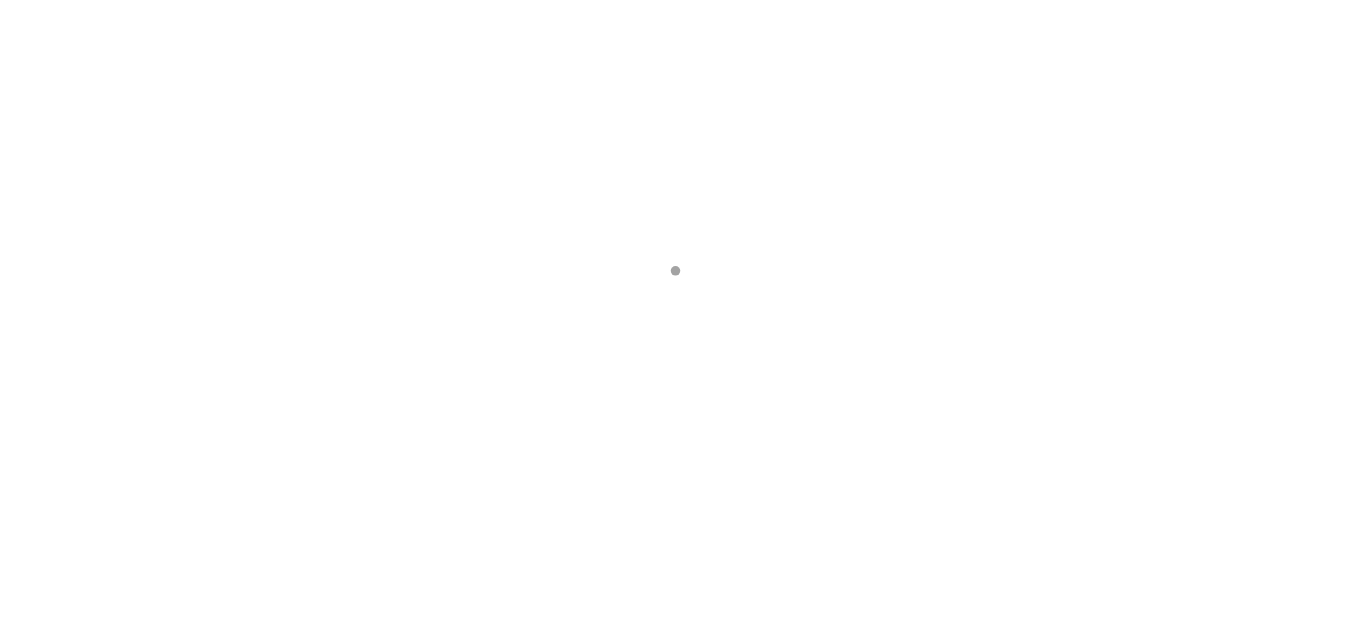 scroll, scrollTop: 0, scrollLeft: 0, axis: both 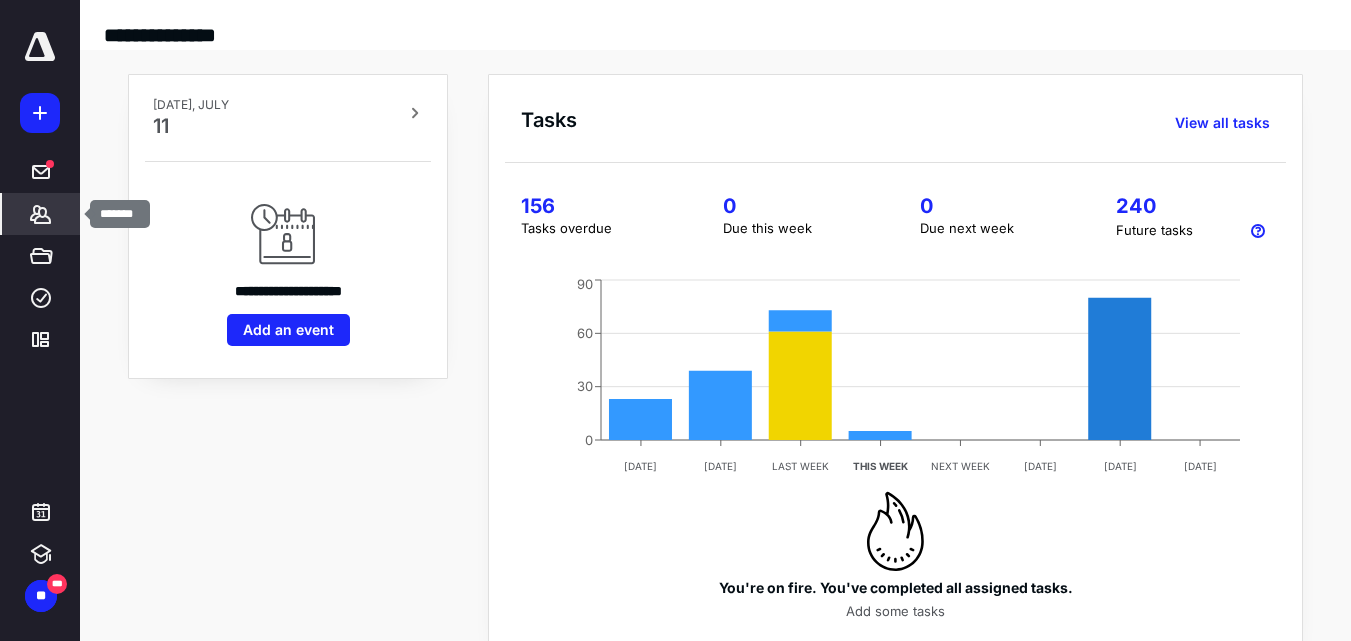 click on "*******" at bounding box center [41, 214] 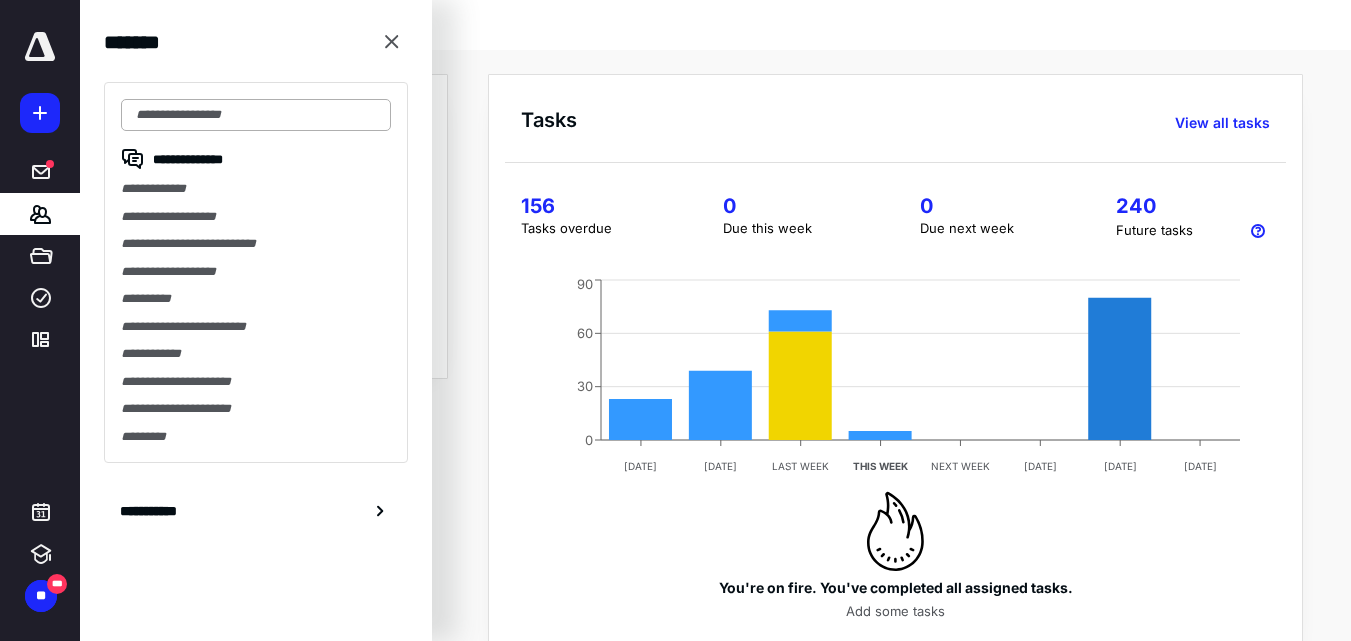 click at bounding box center [256, 115] 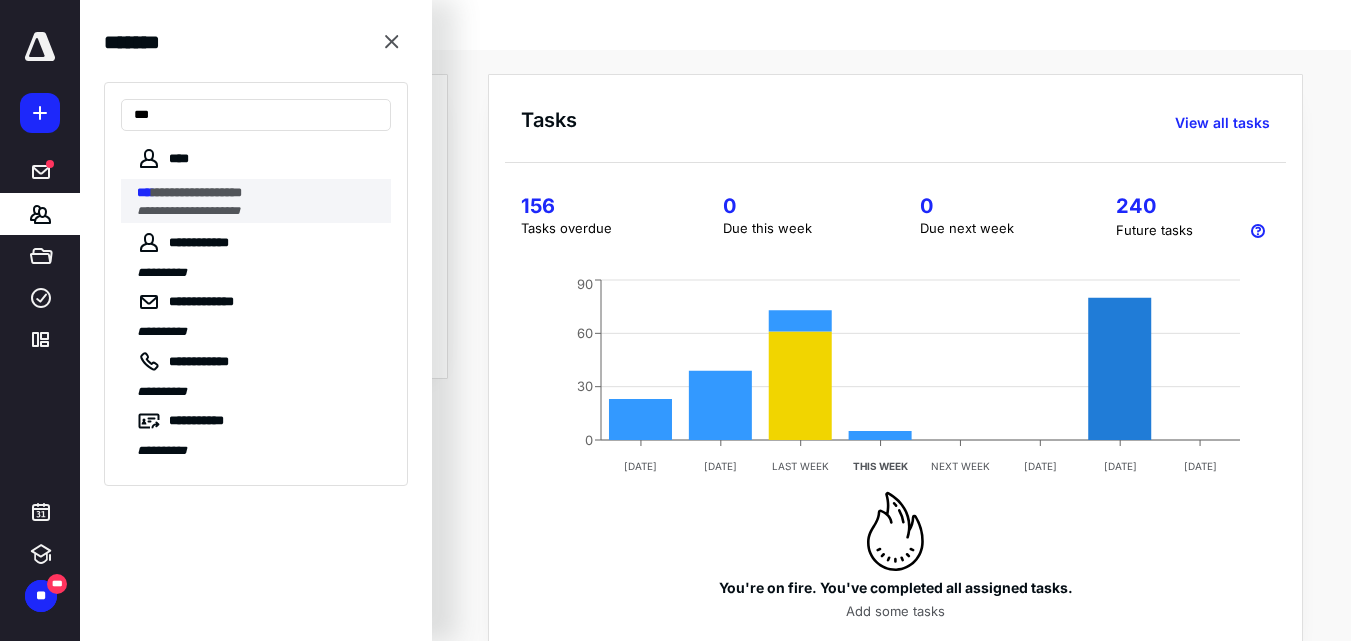type on "***" 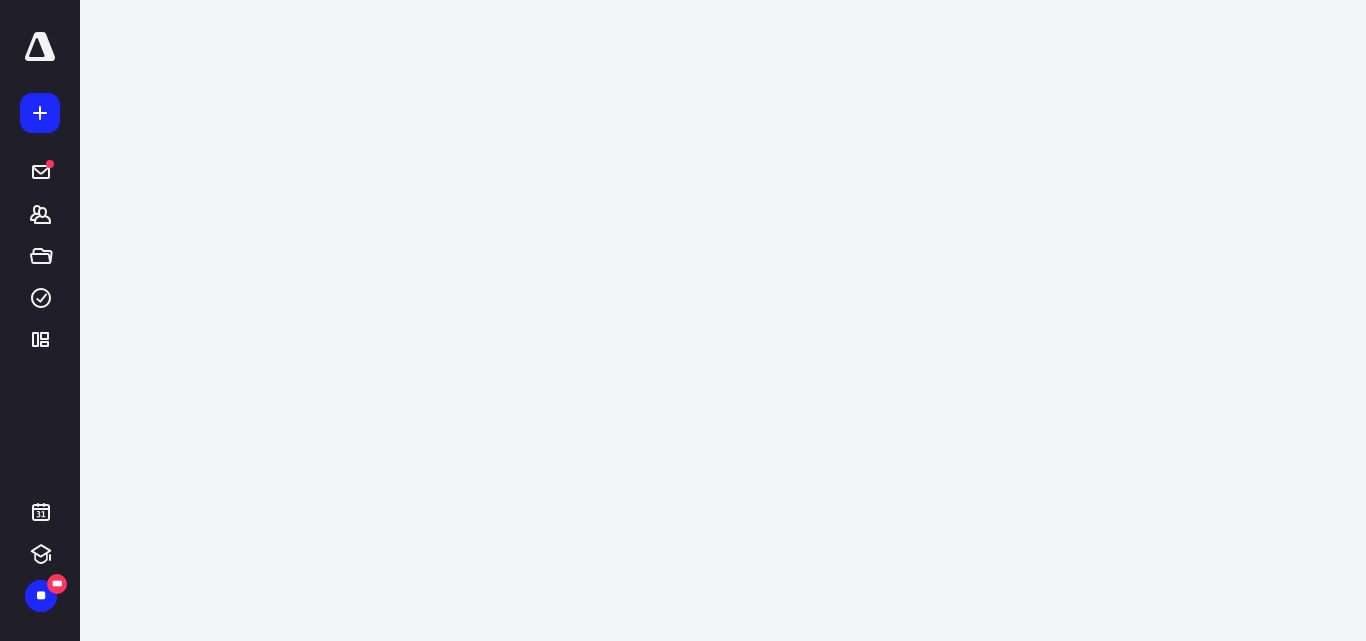 click on "**********" at bounding box center (683, 320) 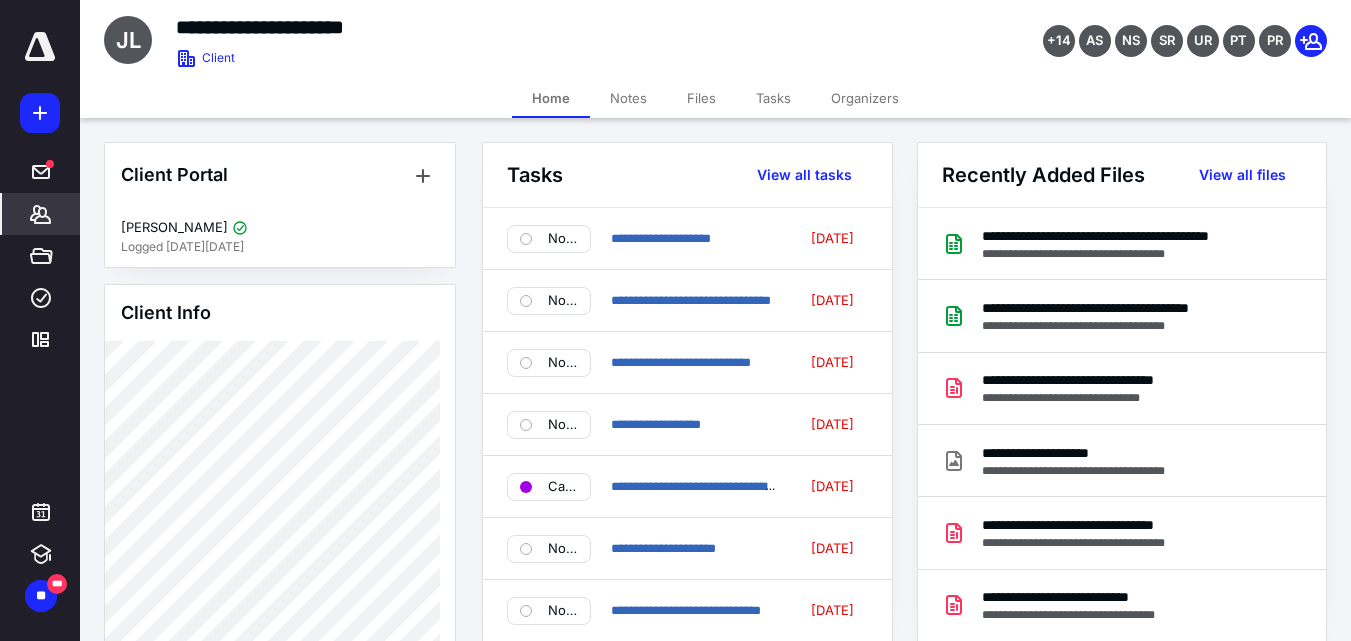 click on "Files" at bounding box center [701, 98] 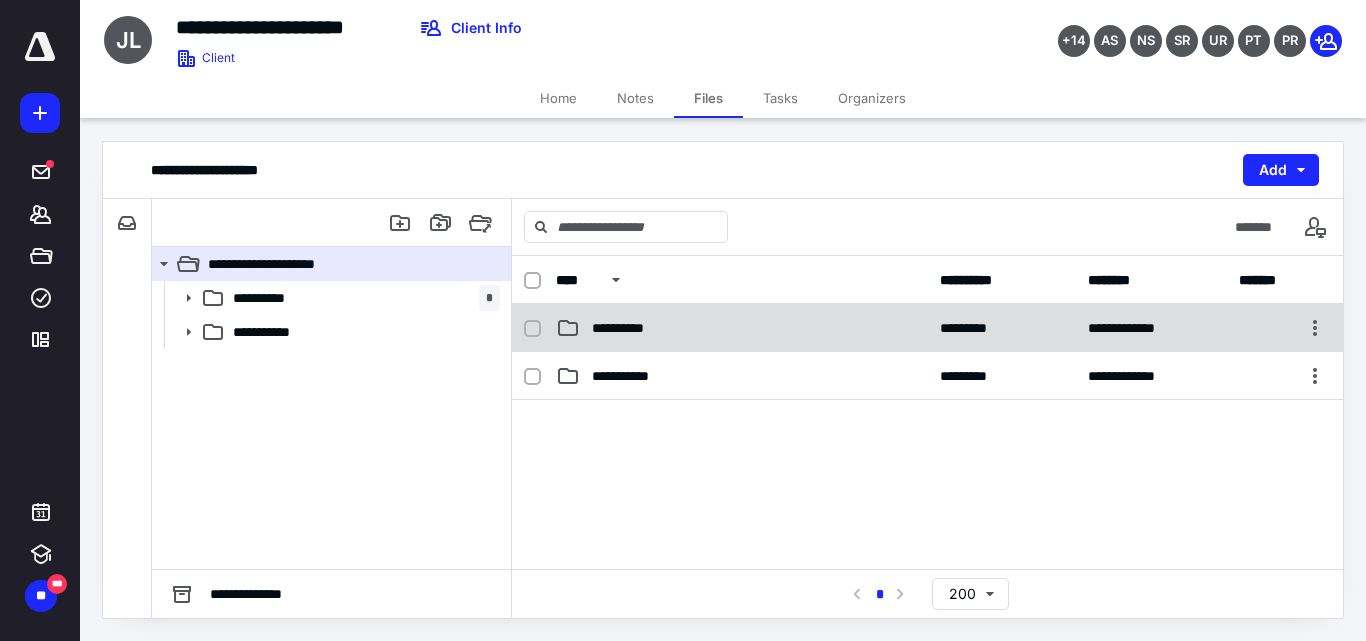 click on "**********" at bounding box center (629, 328) 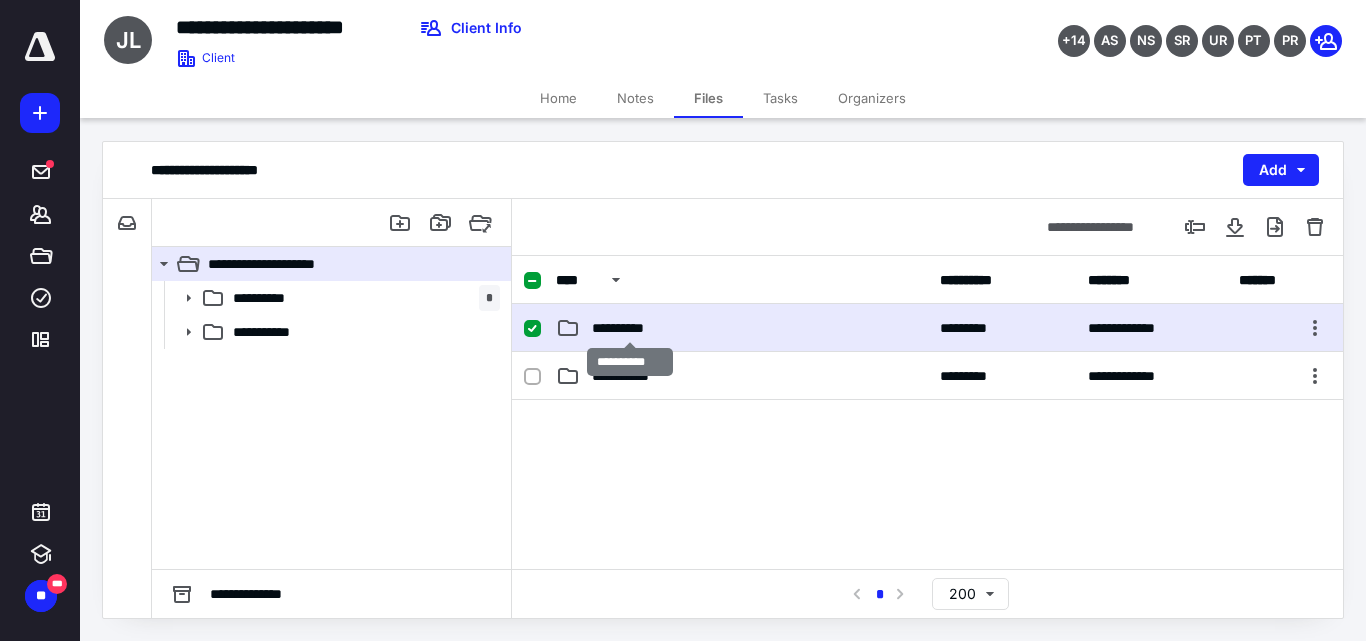 click on "**********" at bounding box center (629, 328) 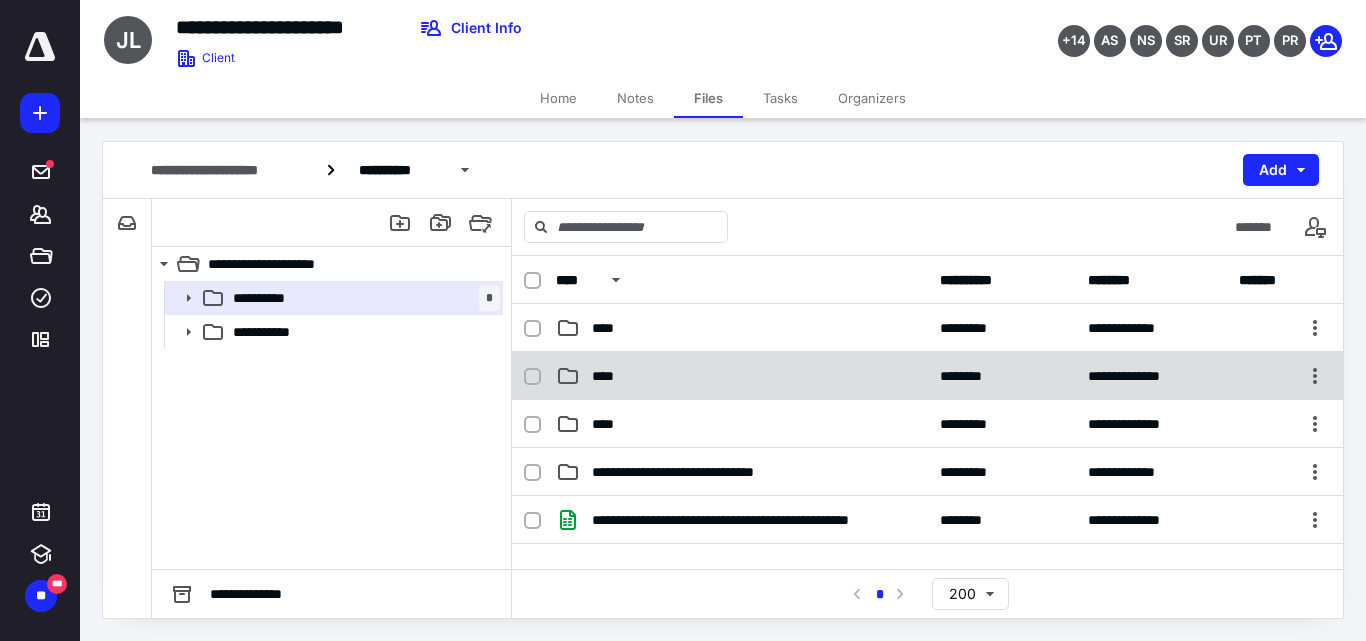 click on "****" at bounding box center (742, 376) 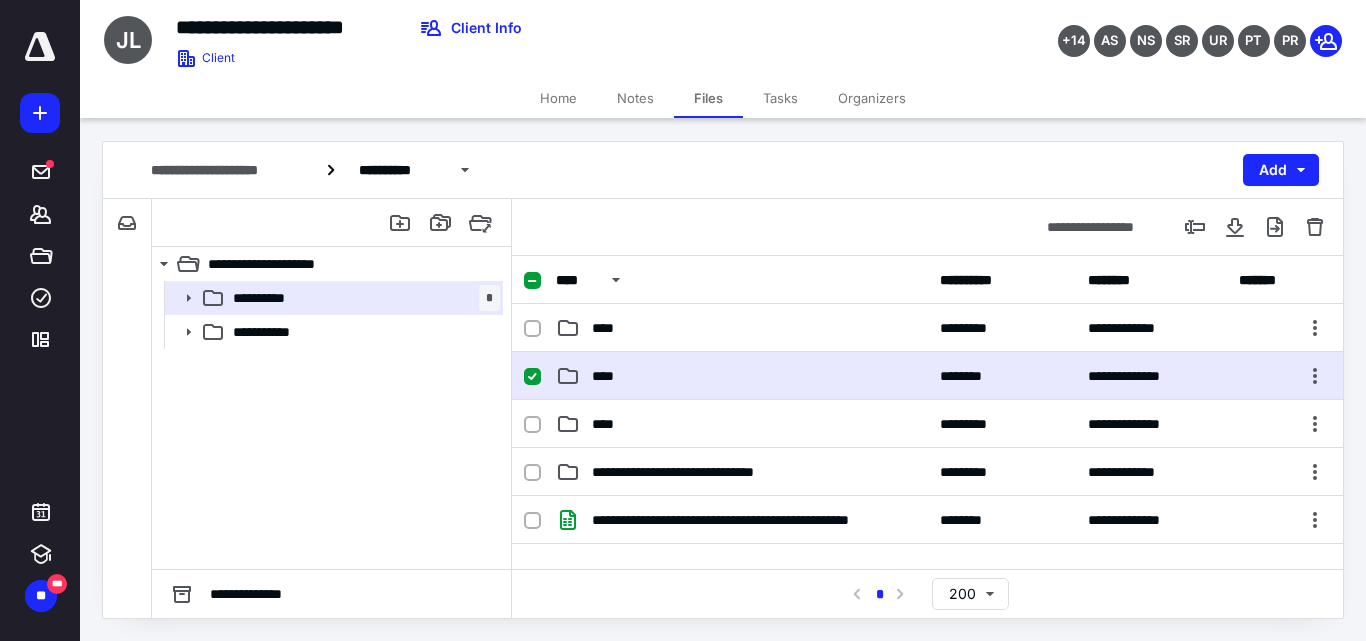 click on "****" at bounding box center [742, 376] 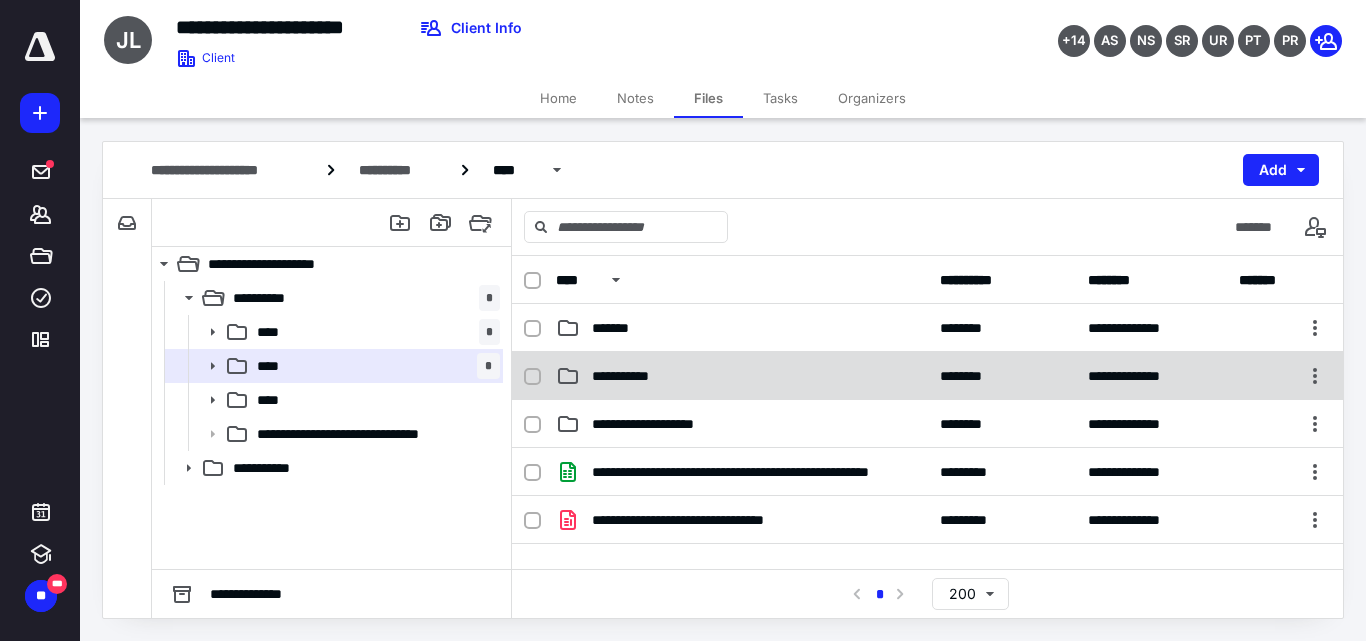 click on "**********" at bounding box center (635, 376) 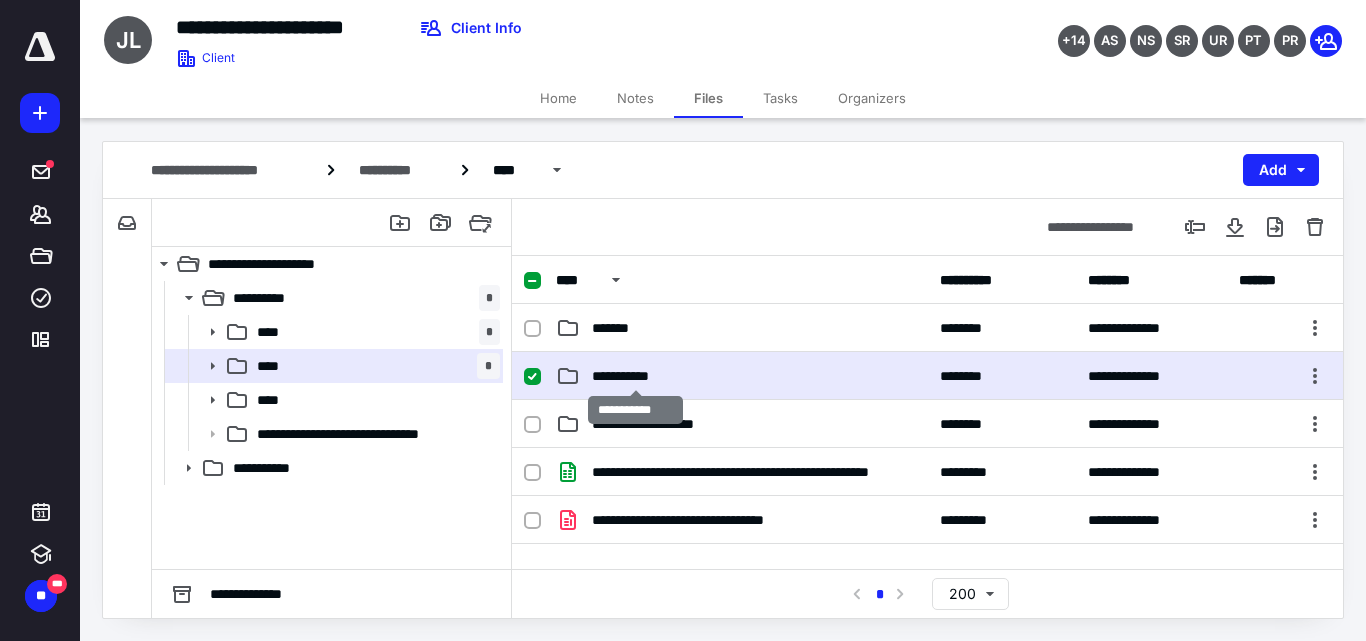click on "**********" at bounding box center (635, 376) 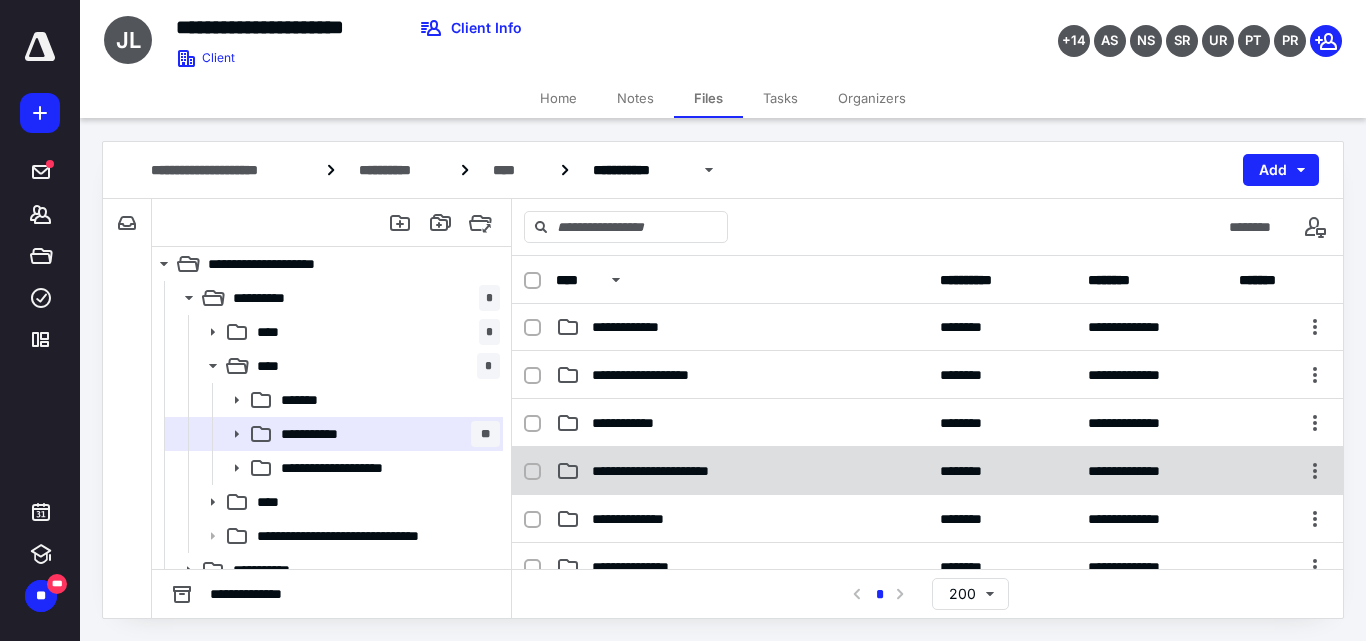 scroll, scrollTop: 0, scrollLeft: 0, axis: both 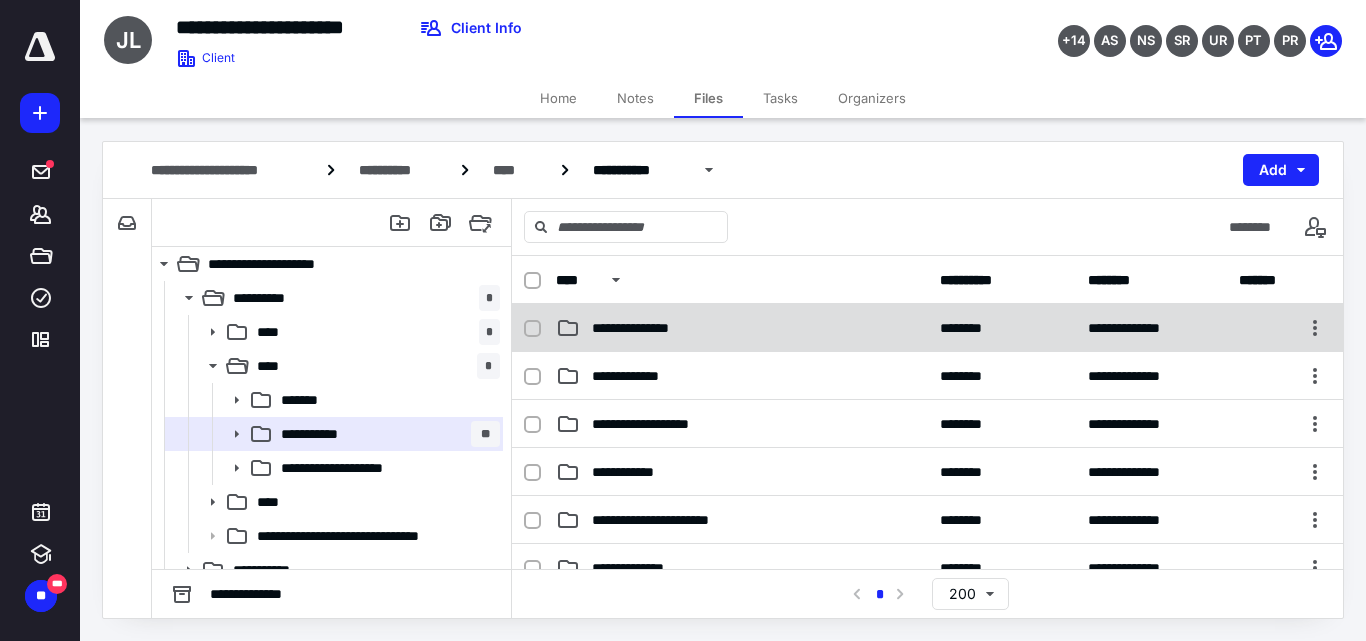 click on "**********" at bounding box center [927, 328] 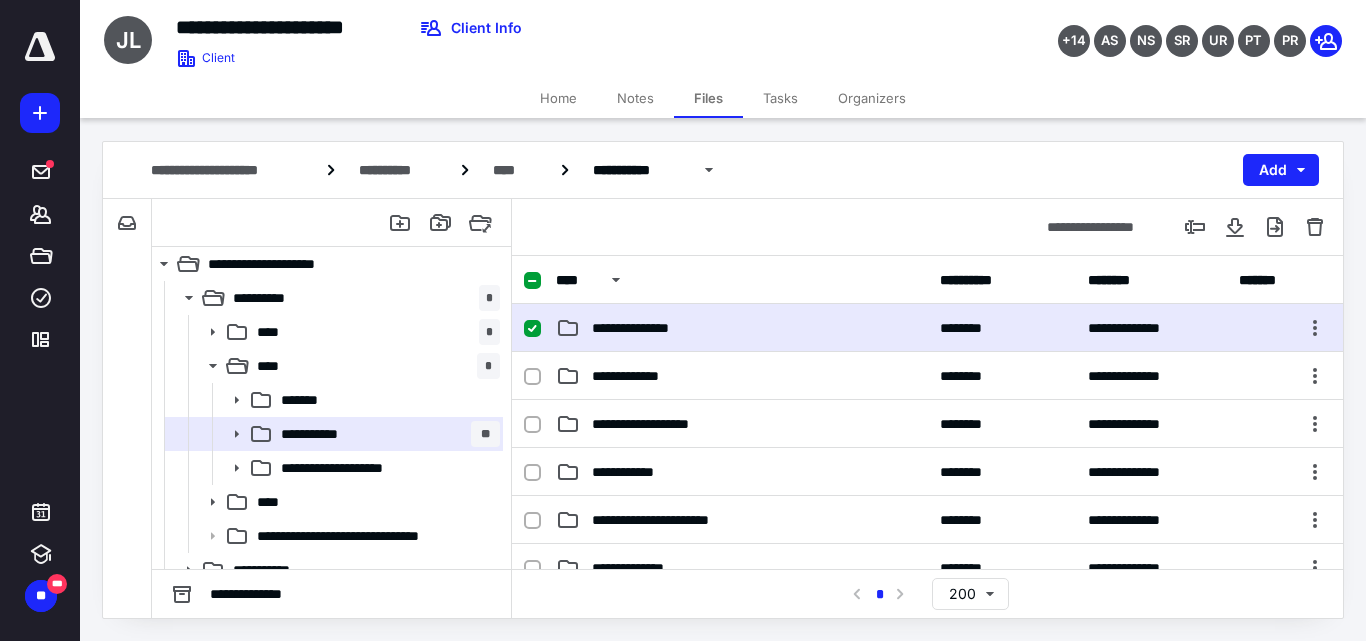 click on "**********" at bounding box center (927, 328) 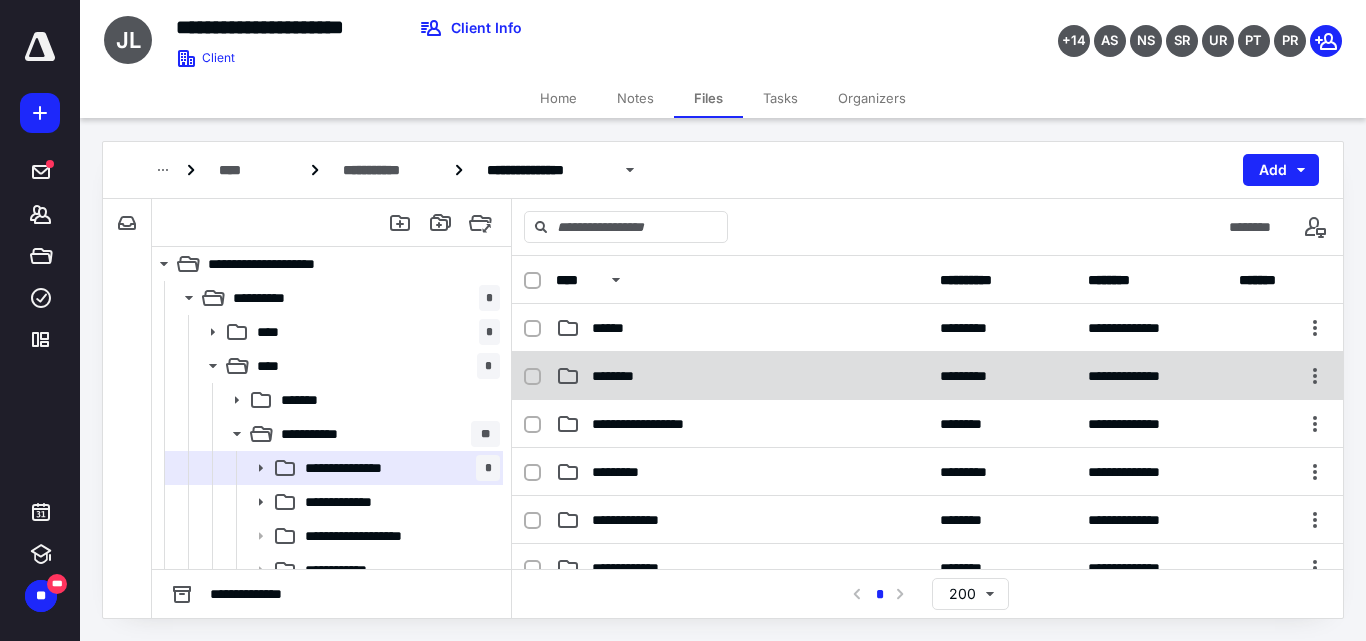 click on "********" at bounding box center [742, 376] 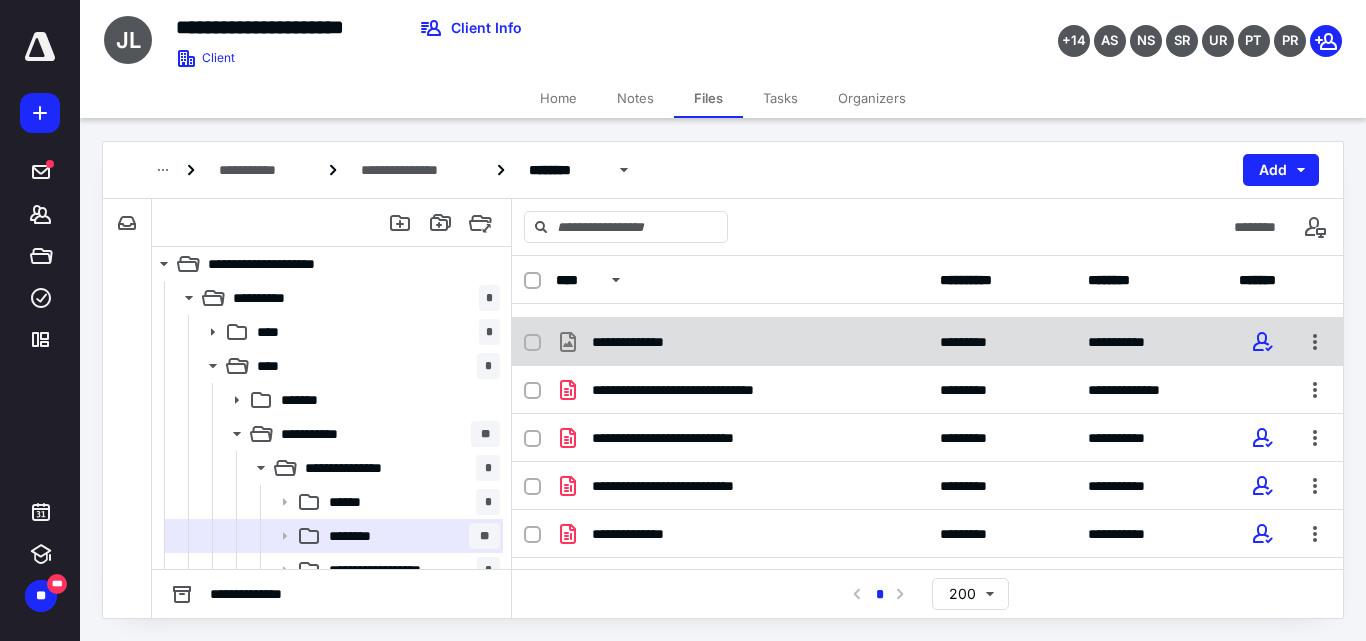 scroll, scrollTop: 0, scrollLeft: 0, axis: both 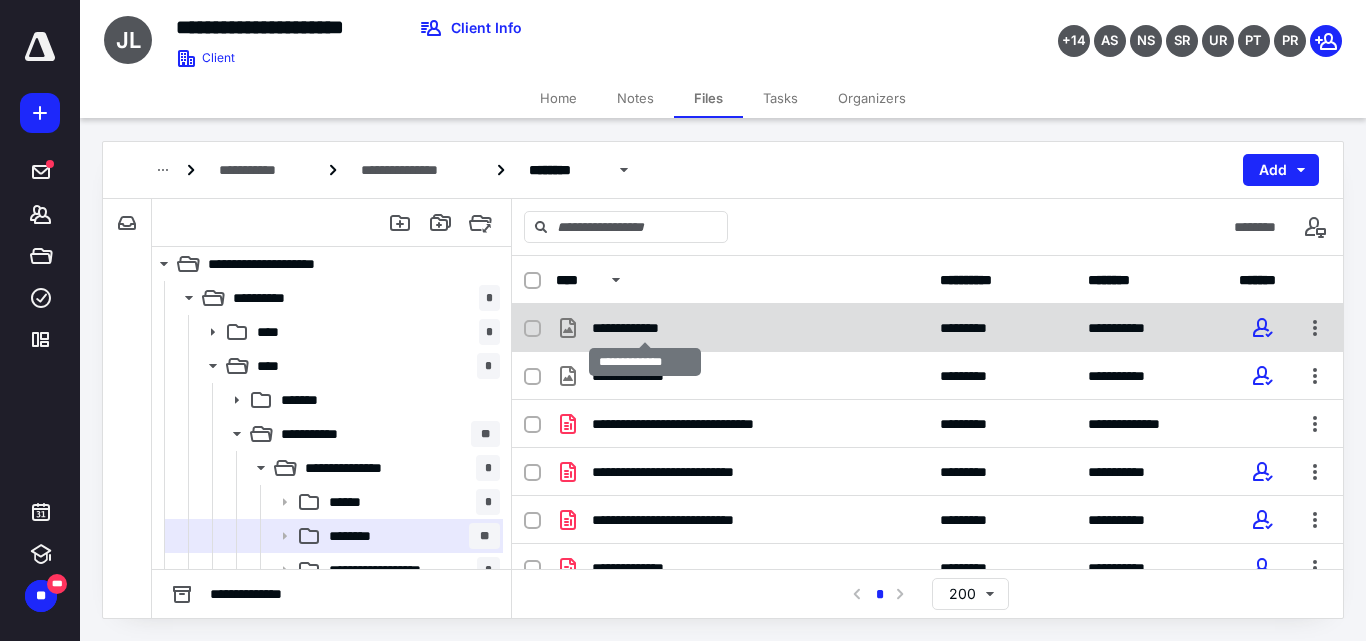 click on "**********" at bounding box center (645, 328) 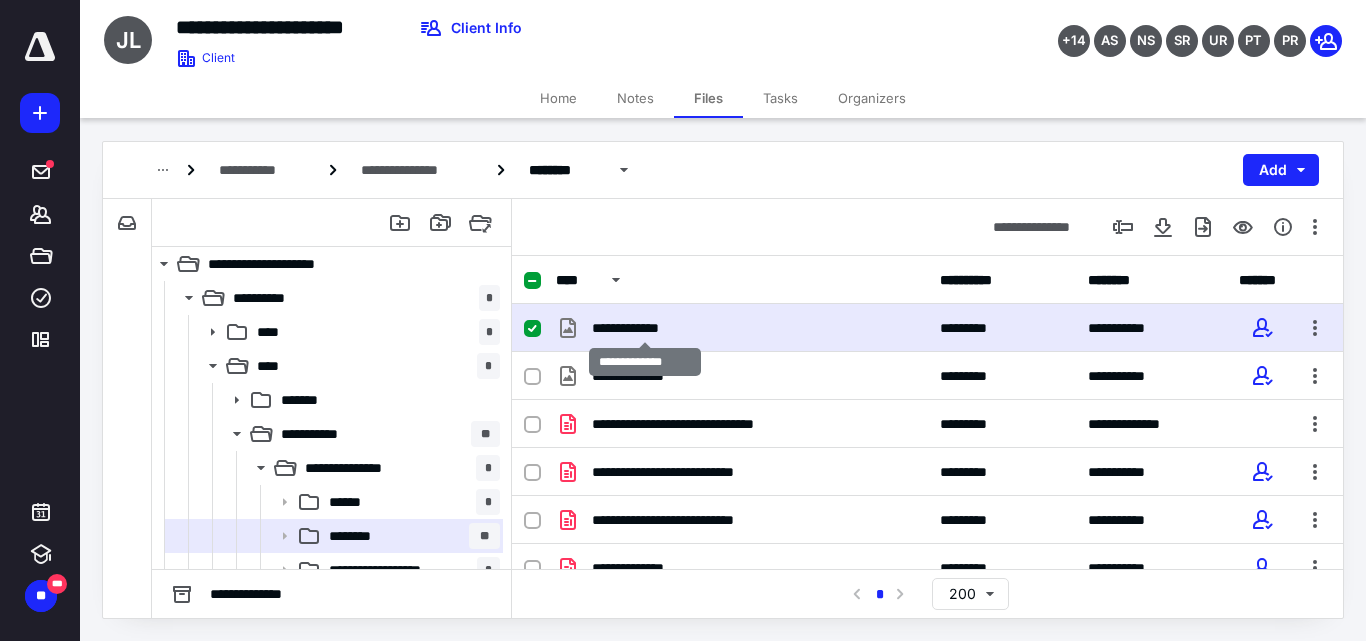click on "**********" at bounding box center (645, 328) 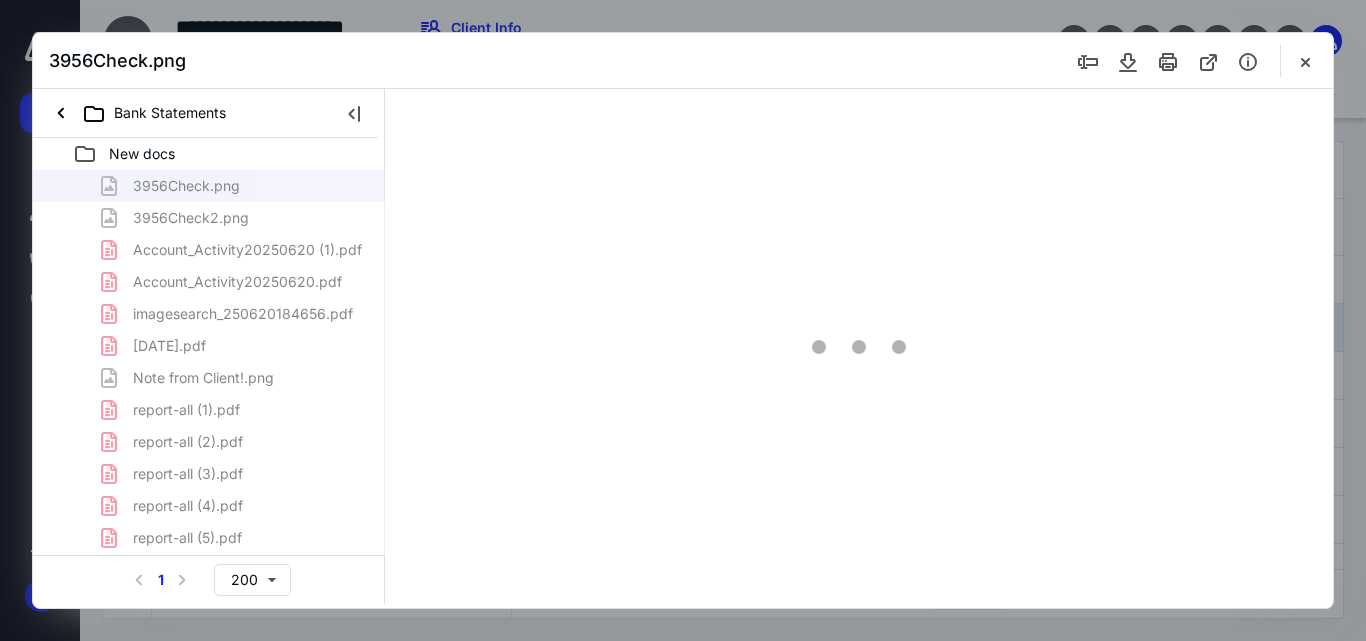 scroll, scrollTop: 0, scrollLeft: 0, axis: both 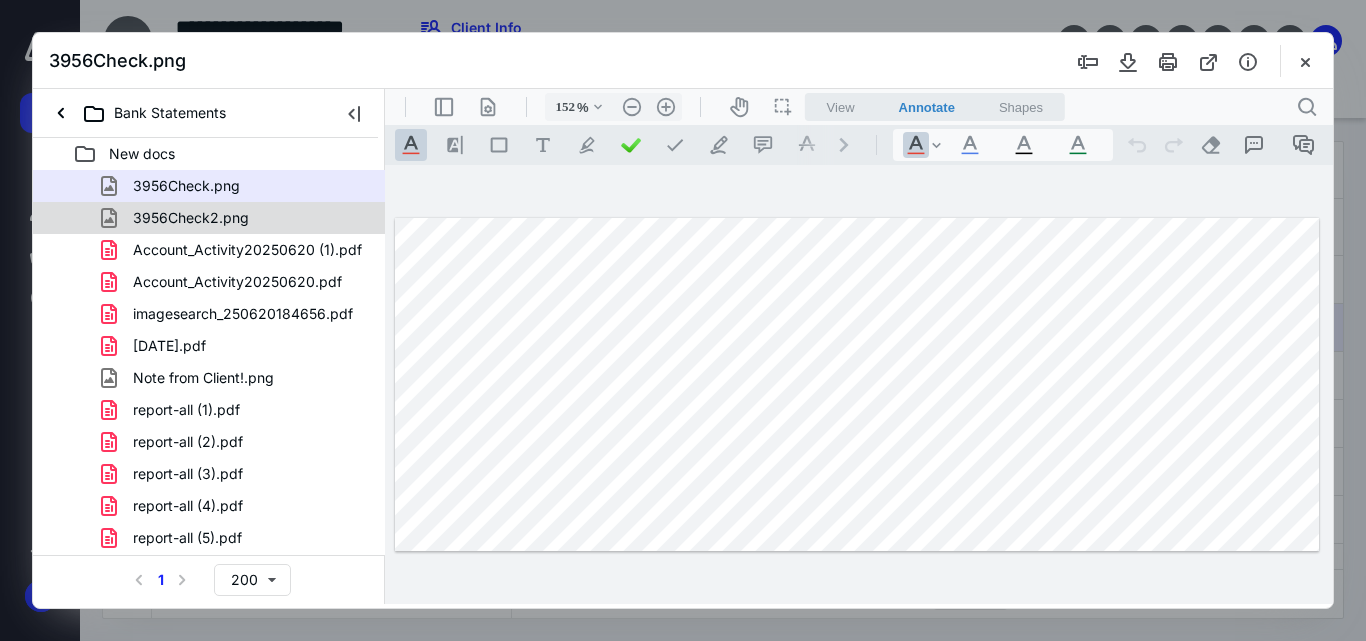 click on "3956Check2.png" at bounding box center (237, 218) 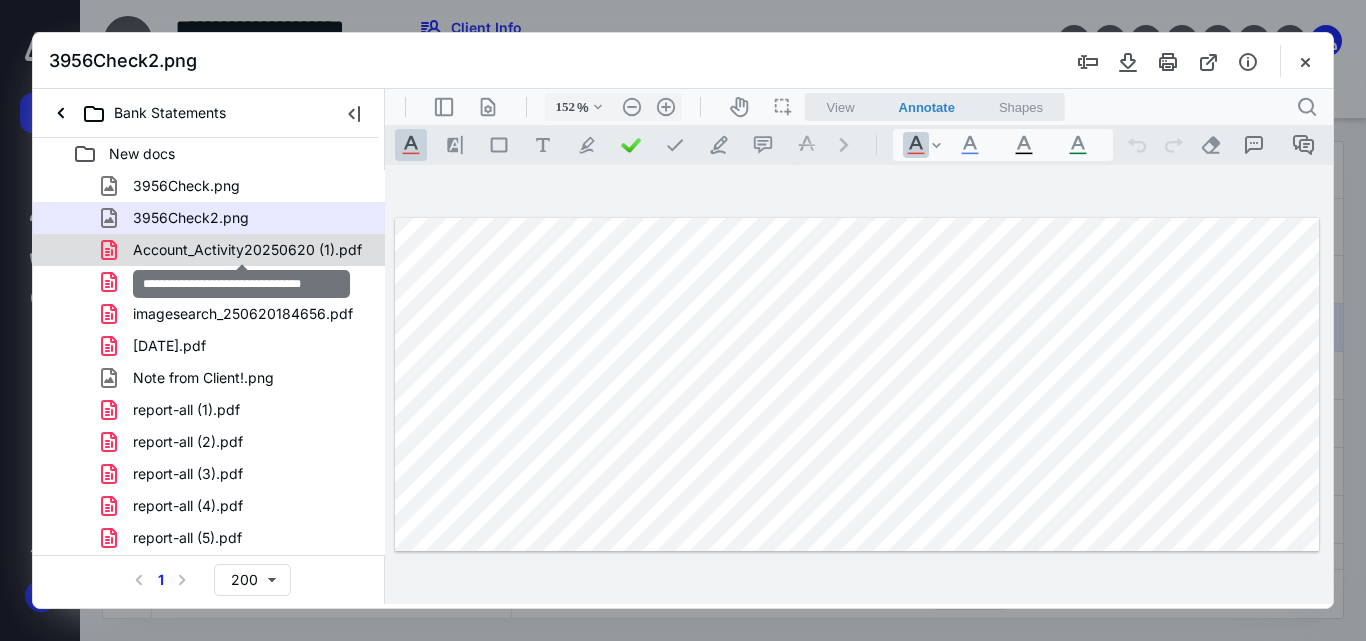 click on "Account_Activity20250620 (1).pdf" at bounding box center [247, 250] 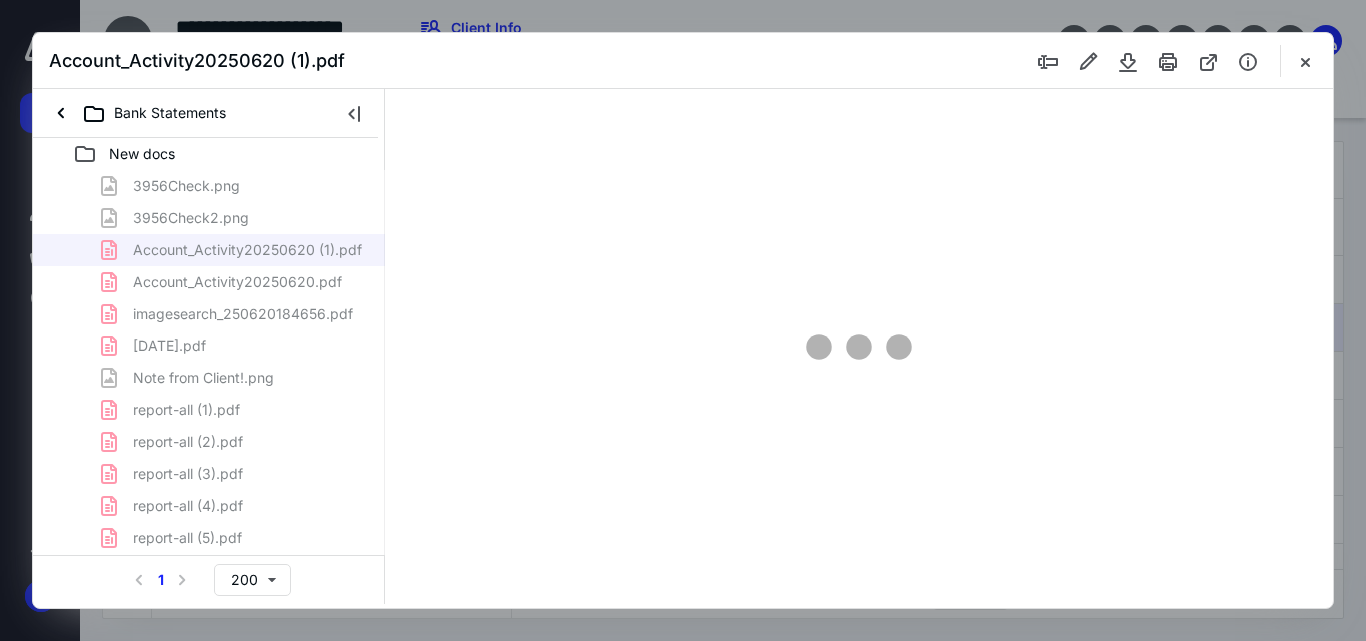 type on "55" 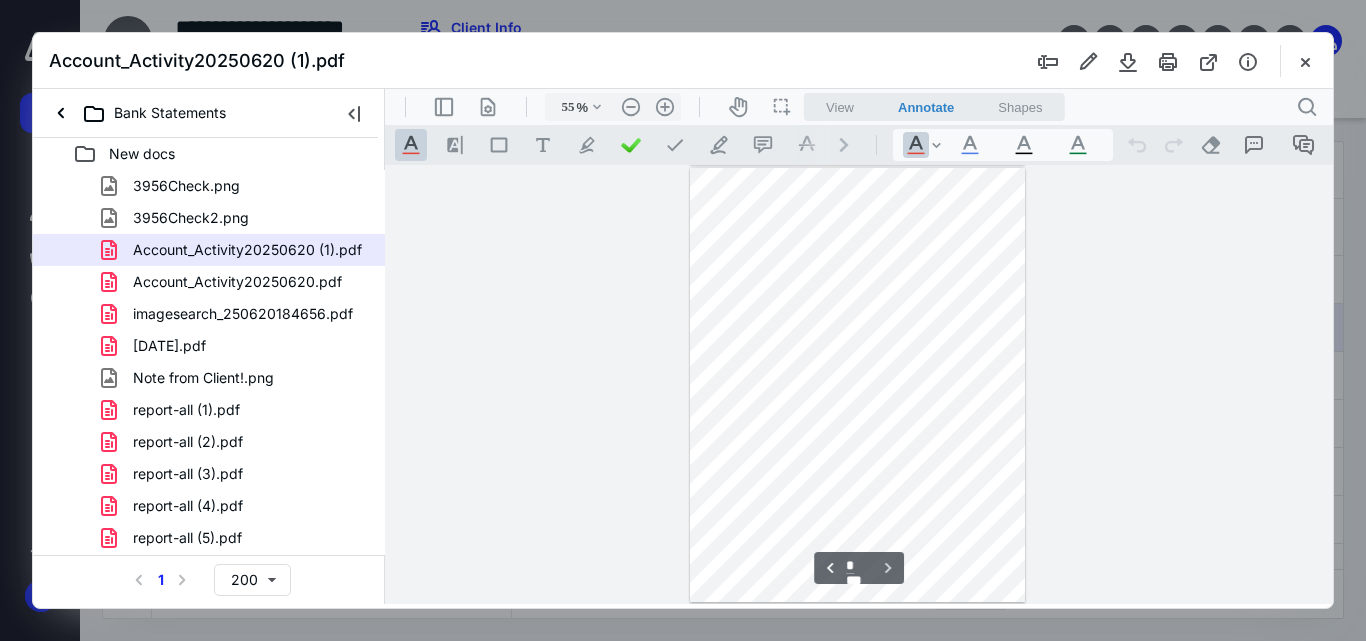 scroll, scrollTop: 4, scrollLeft: 0, axis: vertical 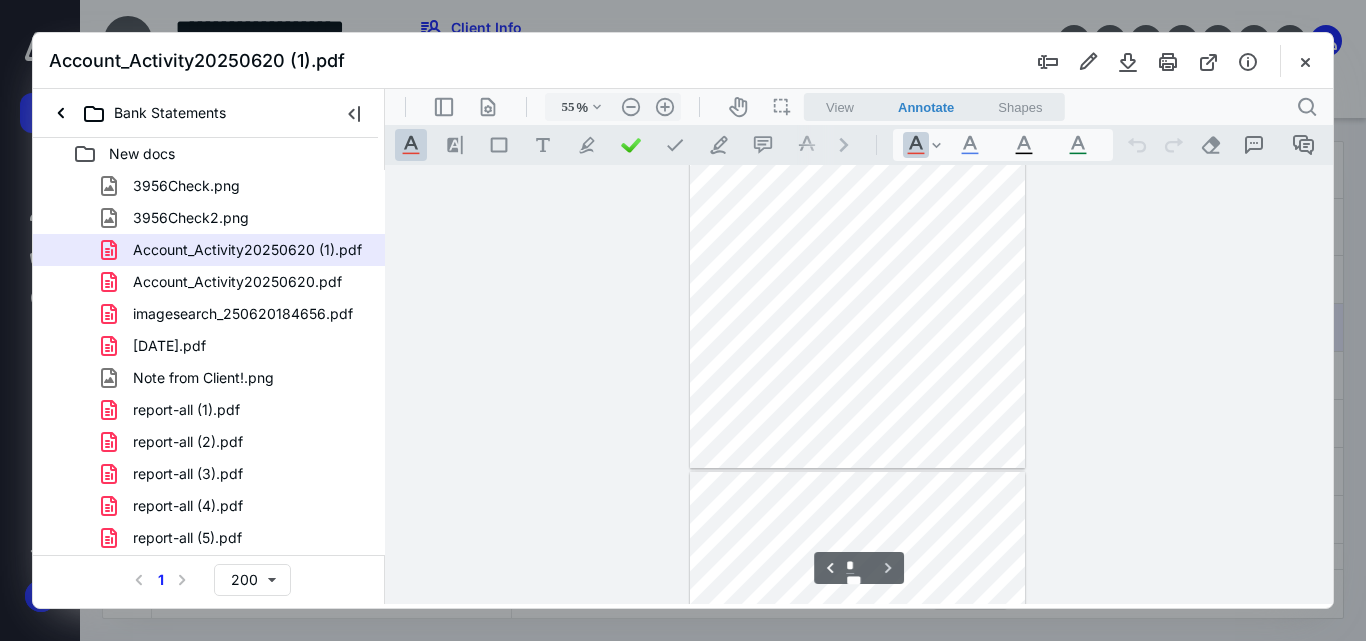 type on "*" 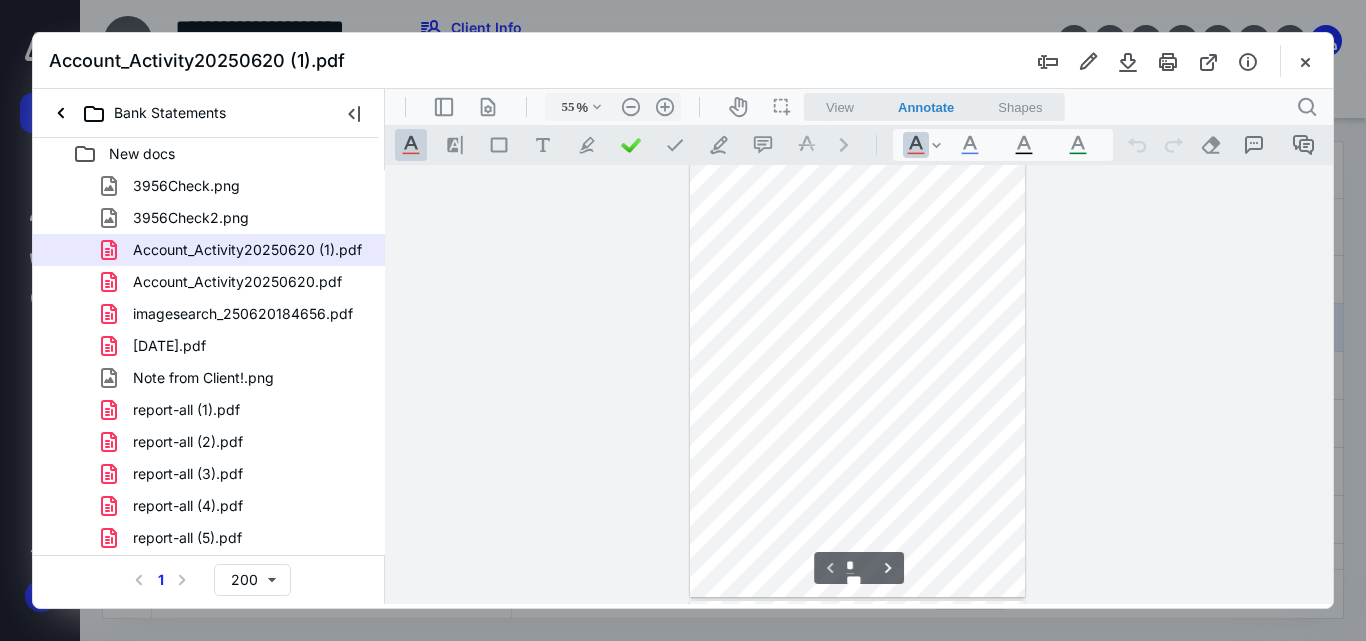 scroll, scrollTop: 0, scrollLeft: 0, axis: both 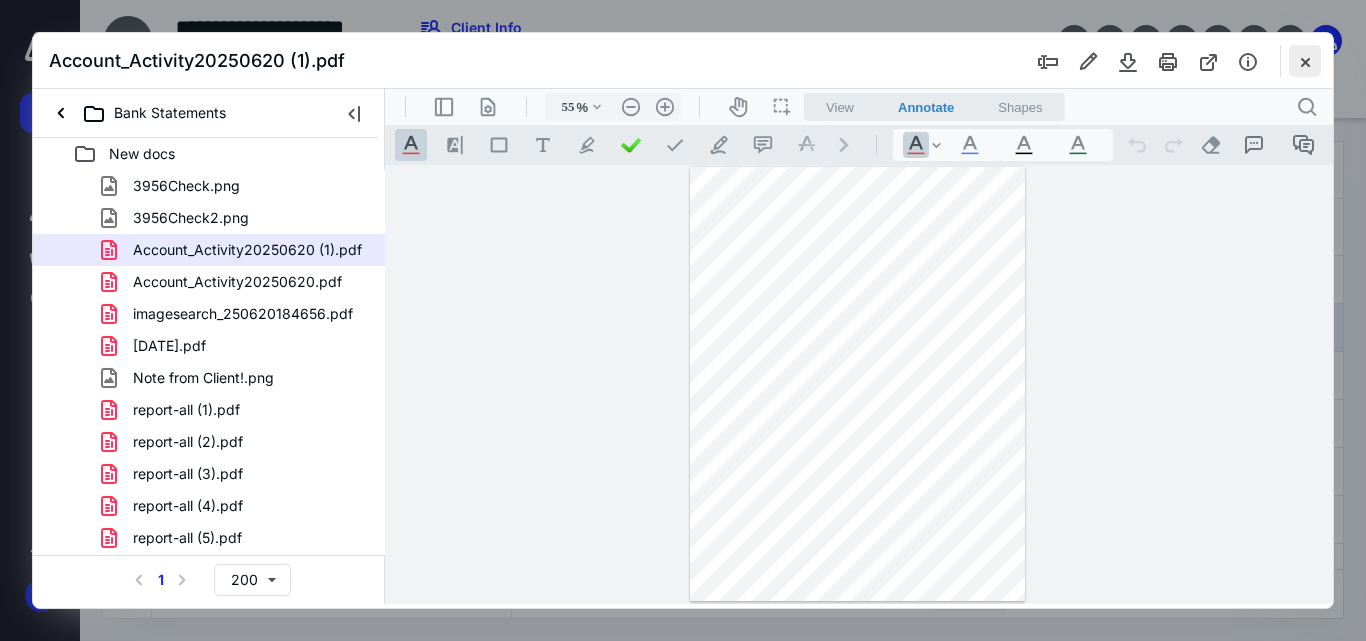 click at bounding box center [1305, 61] 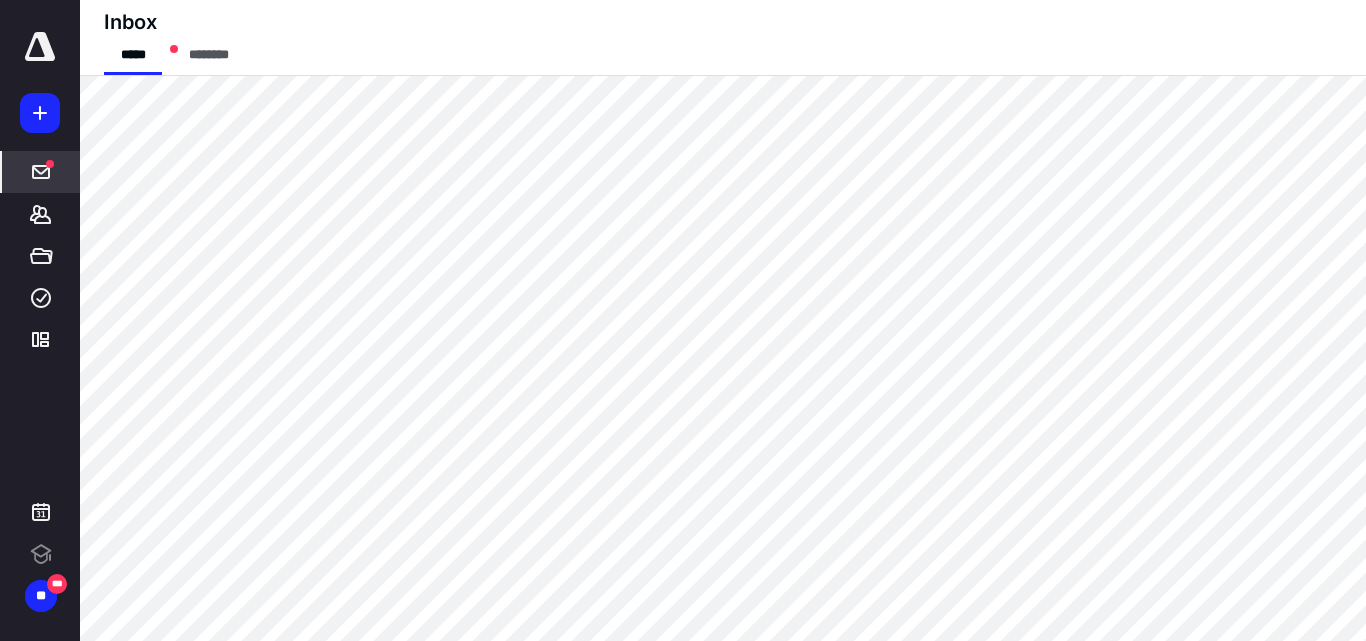 scroll, scrollTop: 0, scrollLeft: 0, axis: both 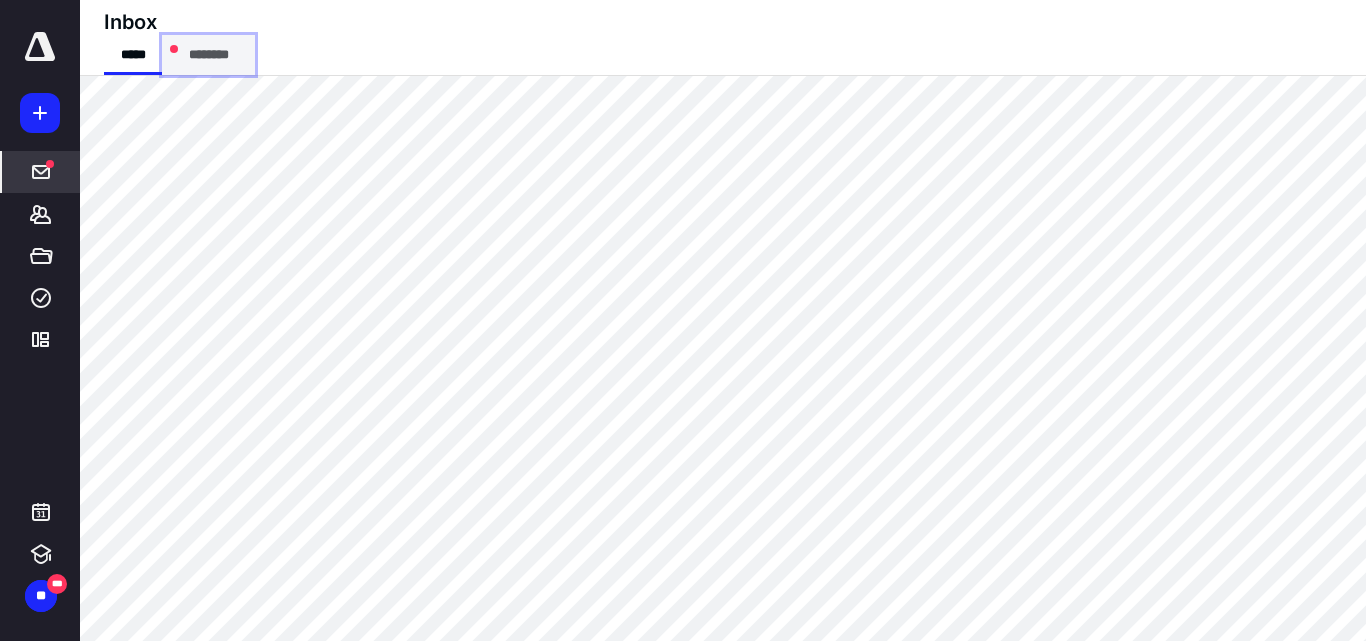 click on "********" at bounding box center (208, 55) 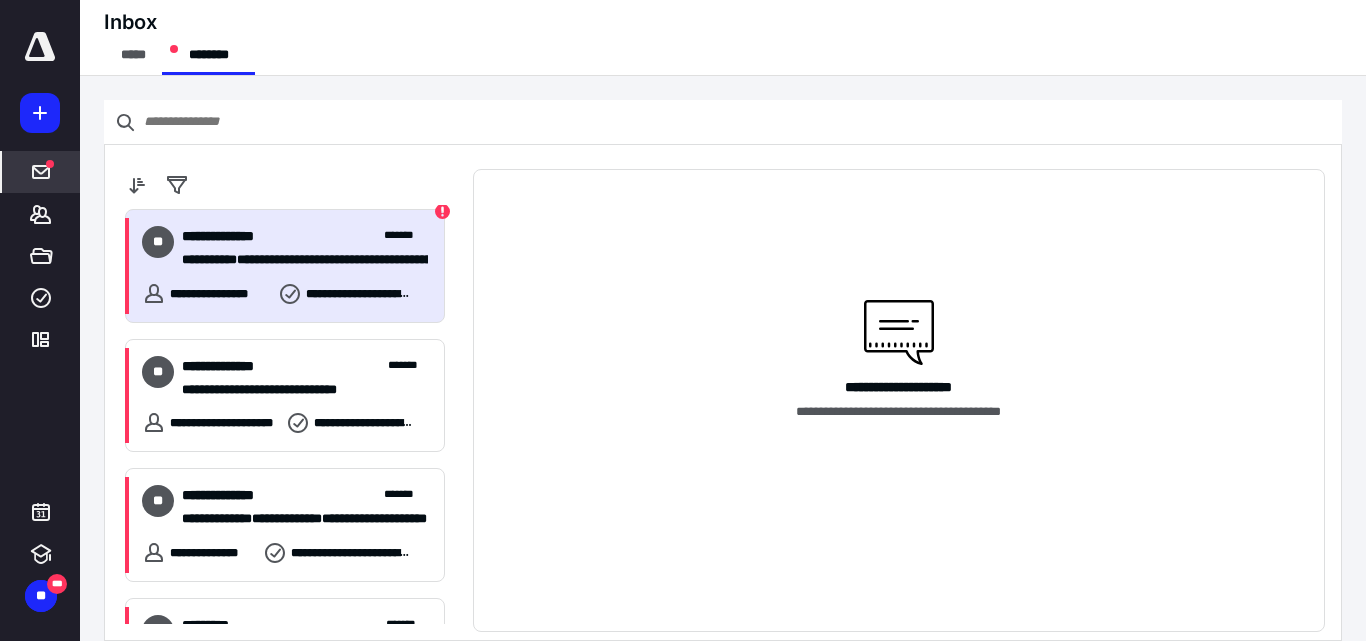 click on "**********" at bounding box center [231, 236] 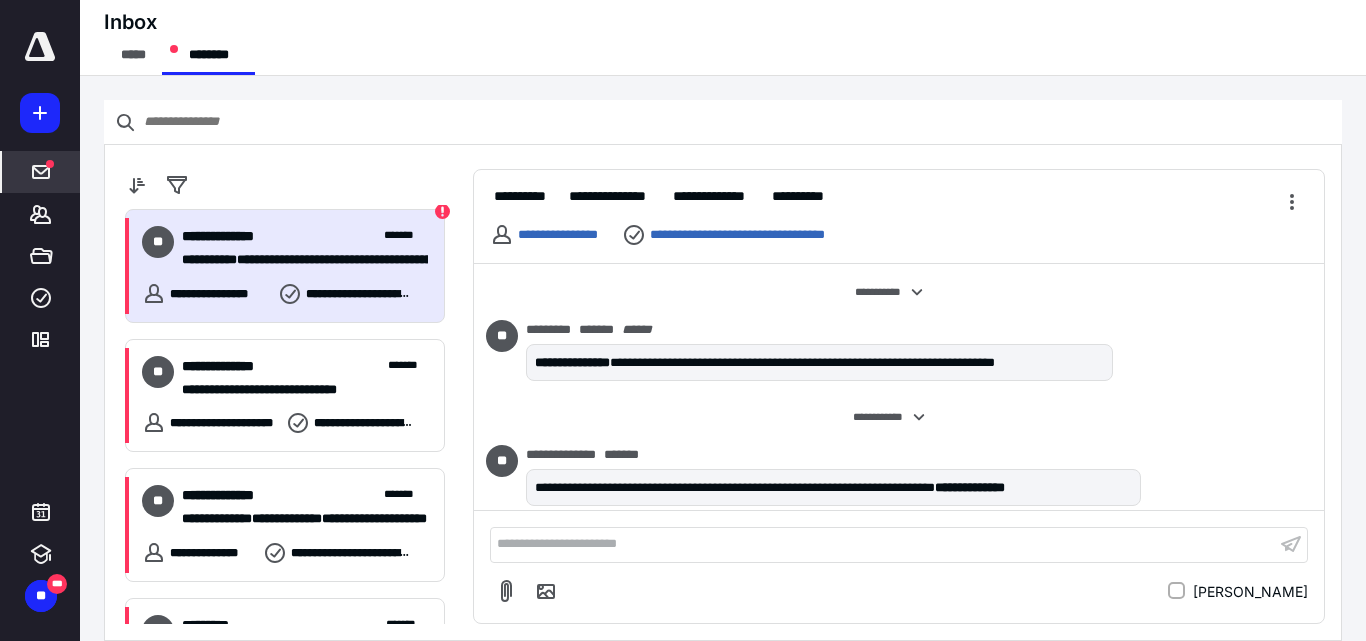 scroll, scrollTop: 283, scrollLeft: 0, axis: vertical 